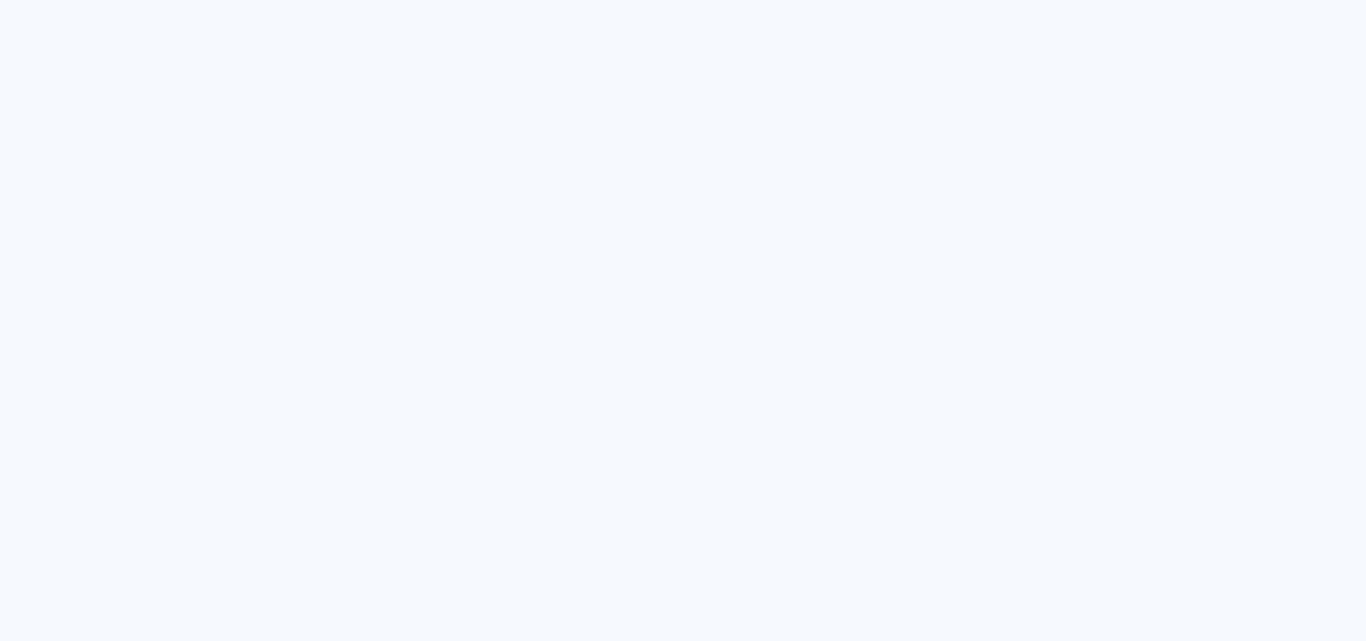 scroll, scrollTop: 0, scrollLeft: 0, axis: both 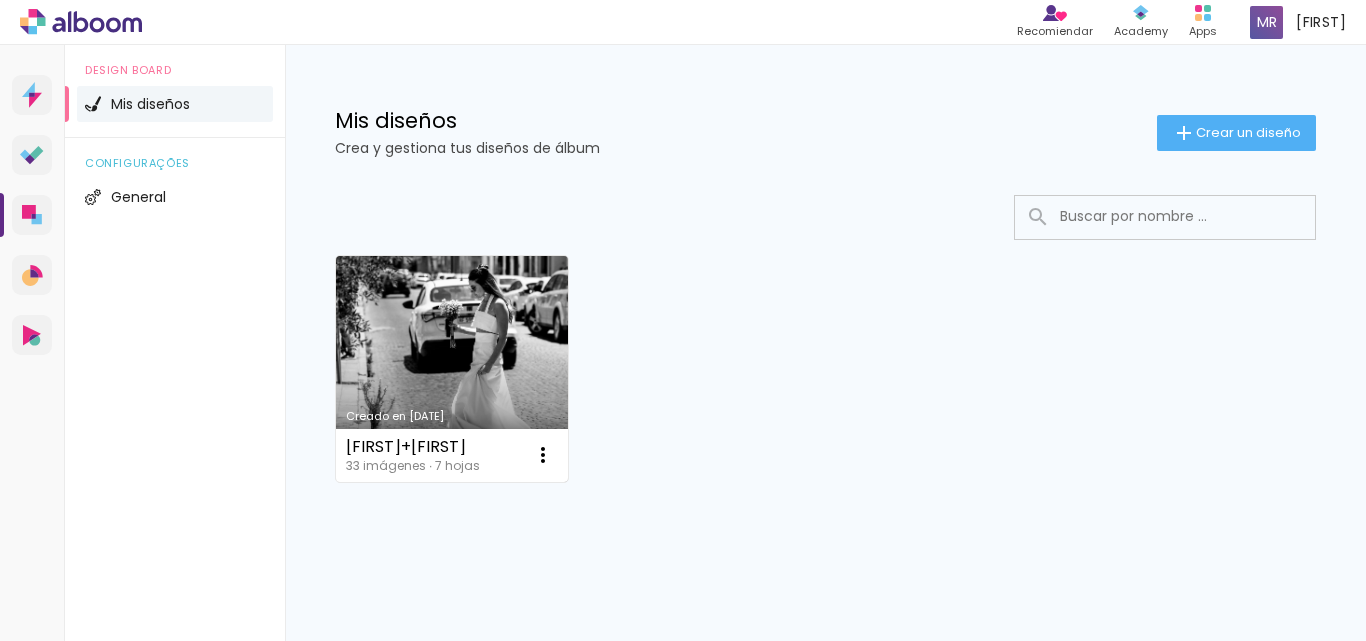 click on "Creado en [DATE]" at bounding box center (452, 369) 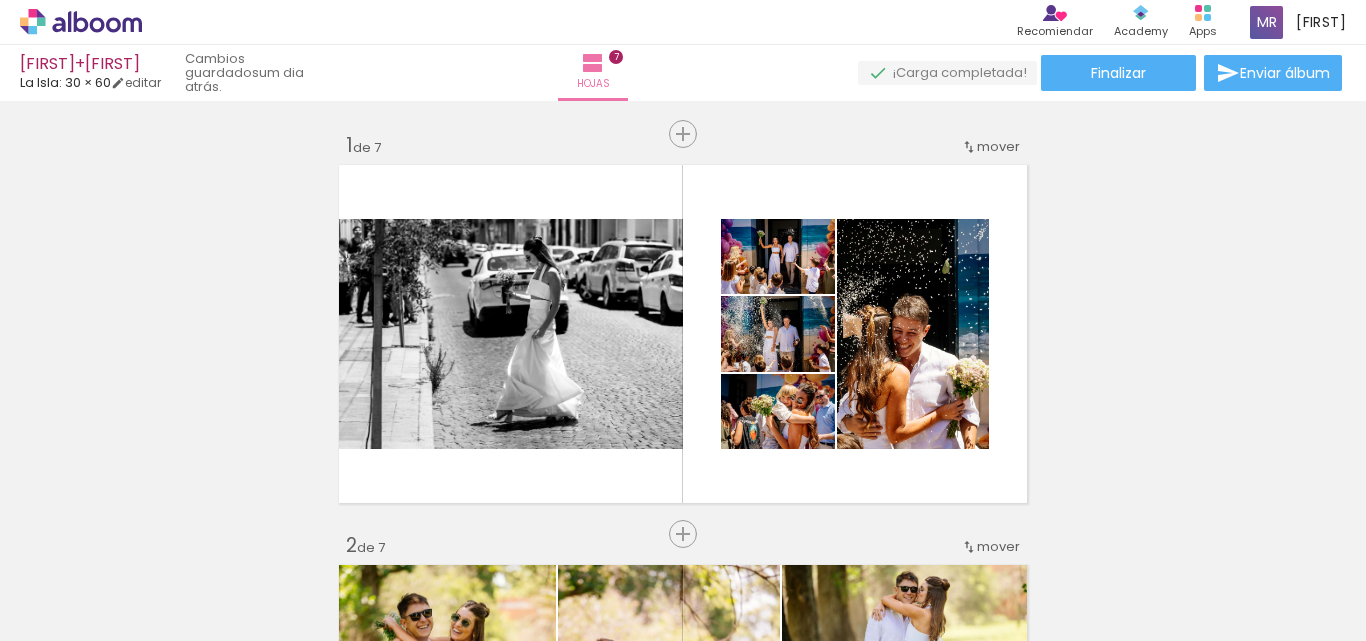 scroll, scrollTop: 0, scrollLeft: 0, axis: both 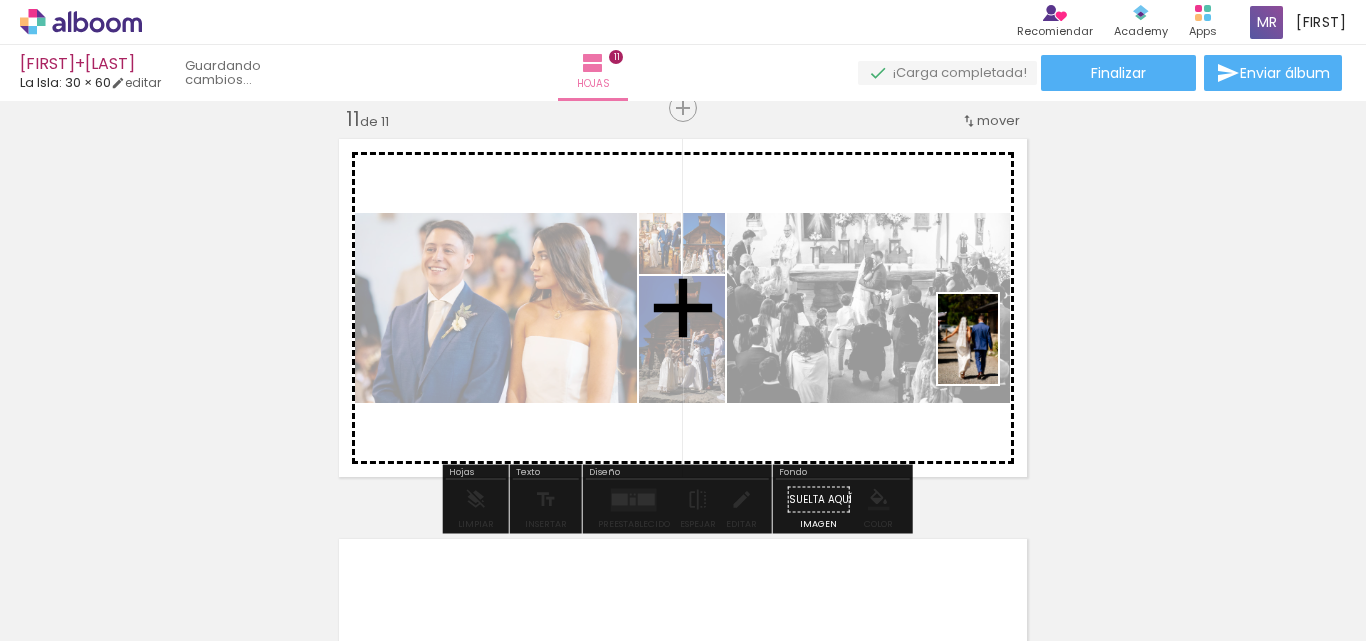 drag, startPoint x: 1120, startPoint y: 568, endPoint x: 998, endPoint y: 354, distance: 246.33311 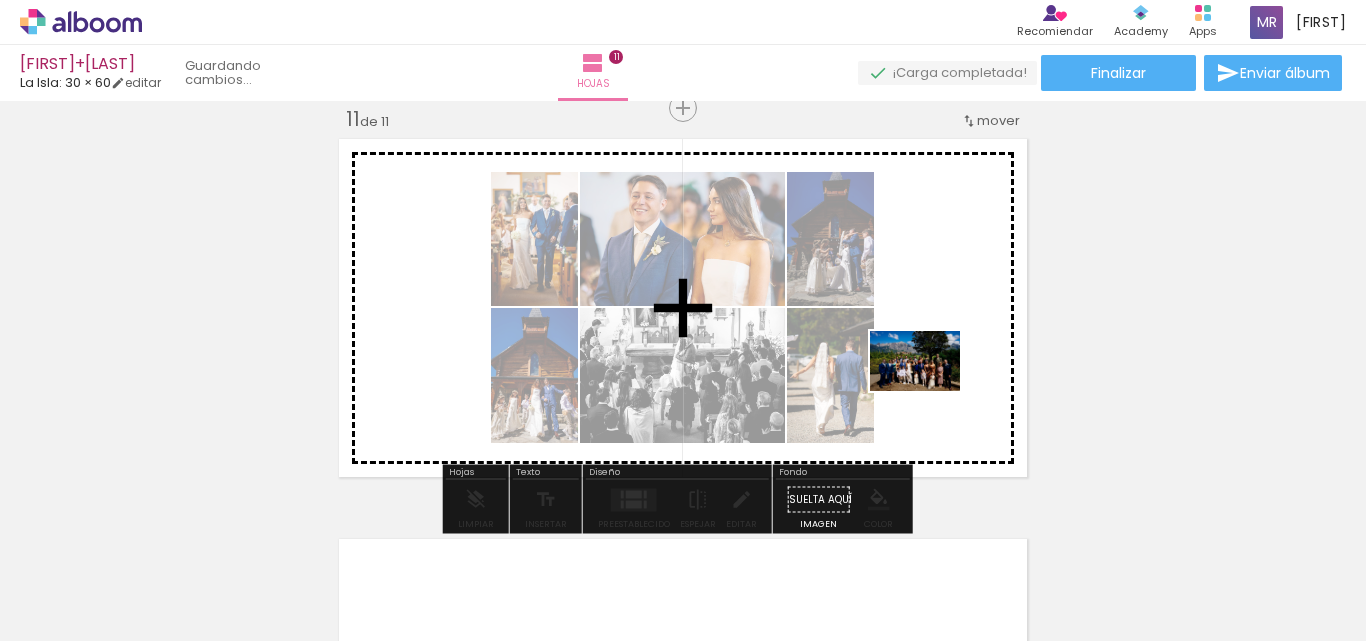 drag, startPoint x: 1223, startPoint y: 568, endPoint x: 912, endPoint y: 377, distance: 364.9685 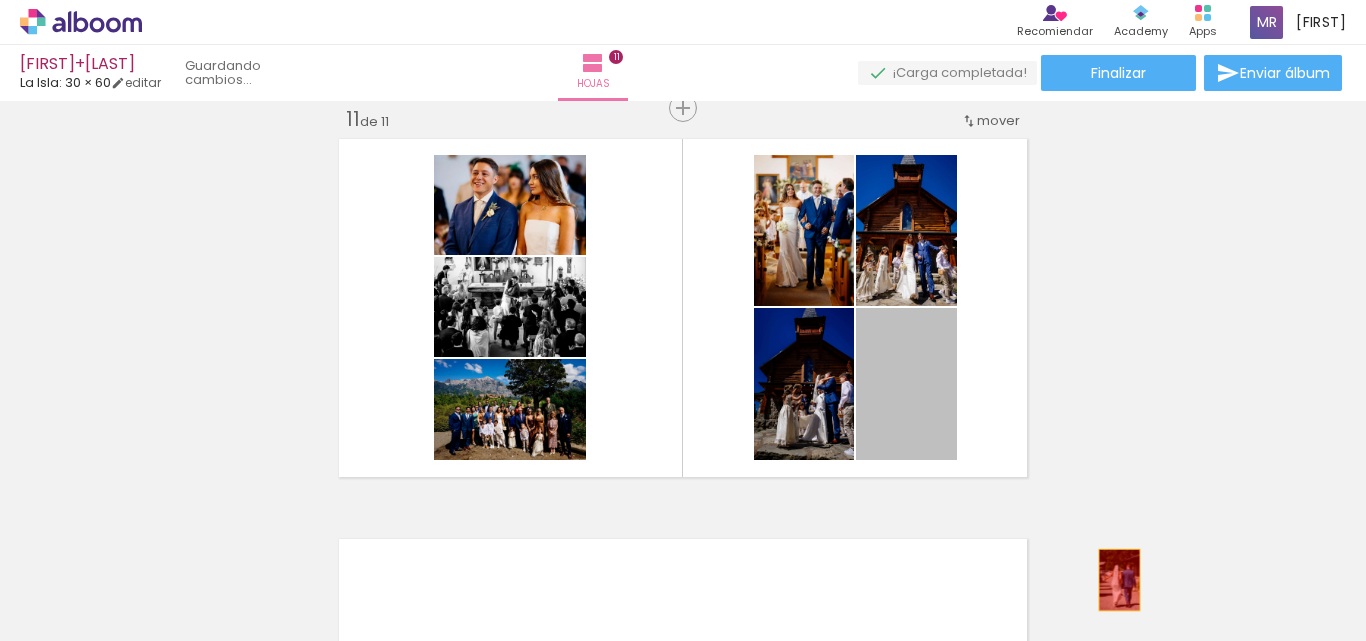 drag, startPoint x: 916, startPoint y: 435, endPoint x: 1112, endPoint y: 580, distance: 243.80525 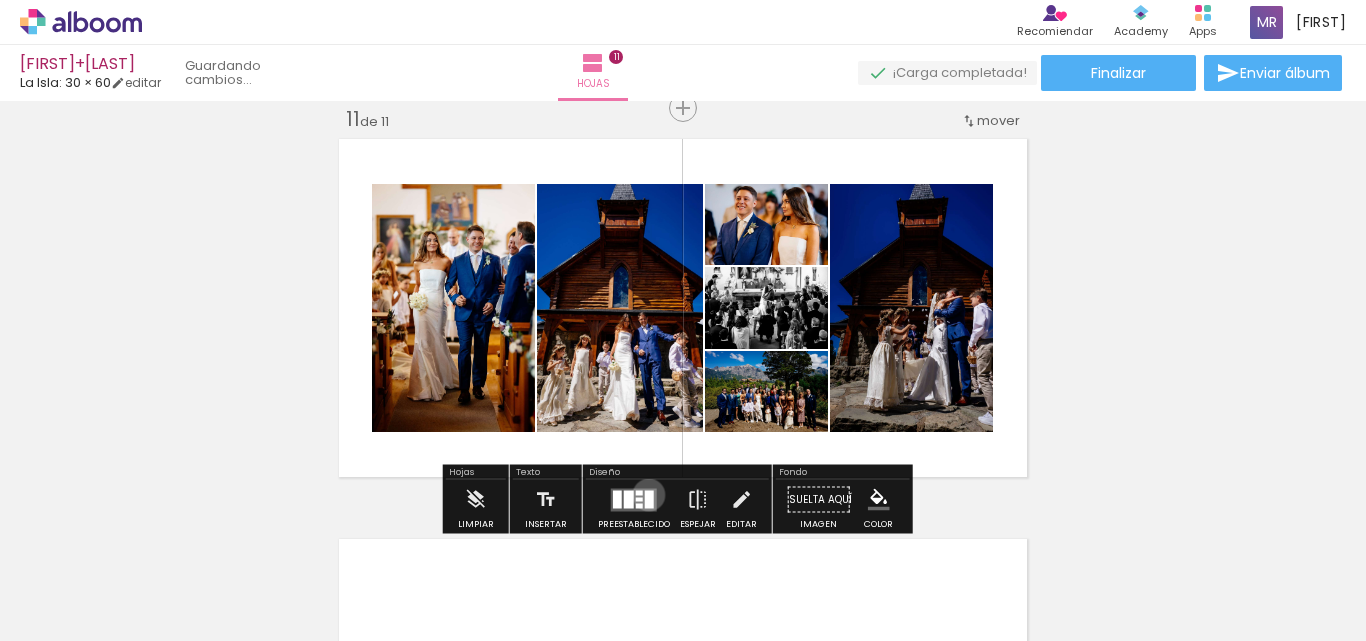 click at bounding box center [649, 499] 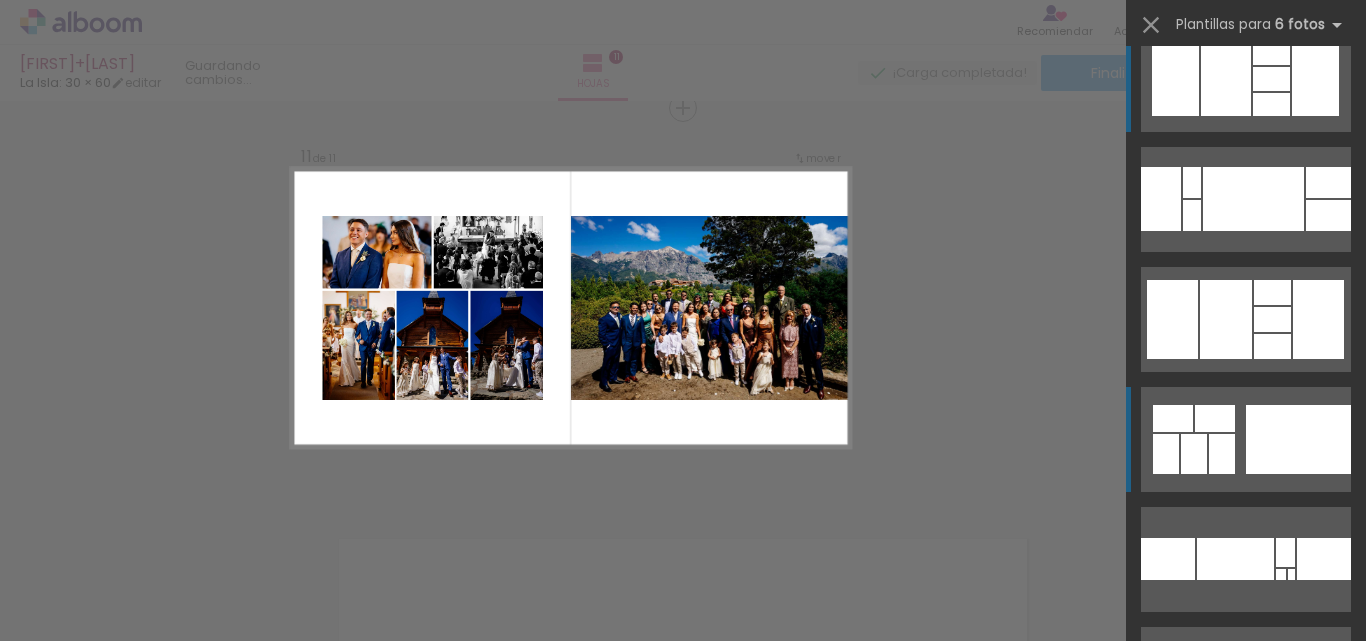 scroll, scrollTop: 100, scrollLeft: 0, axis: vertical 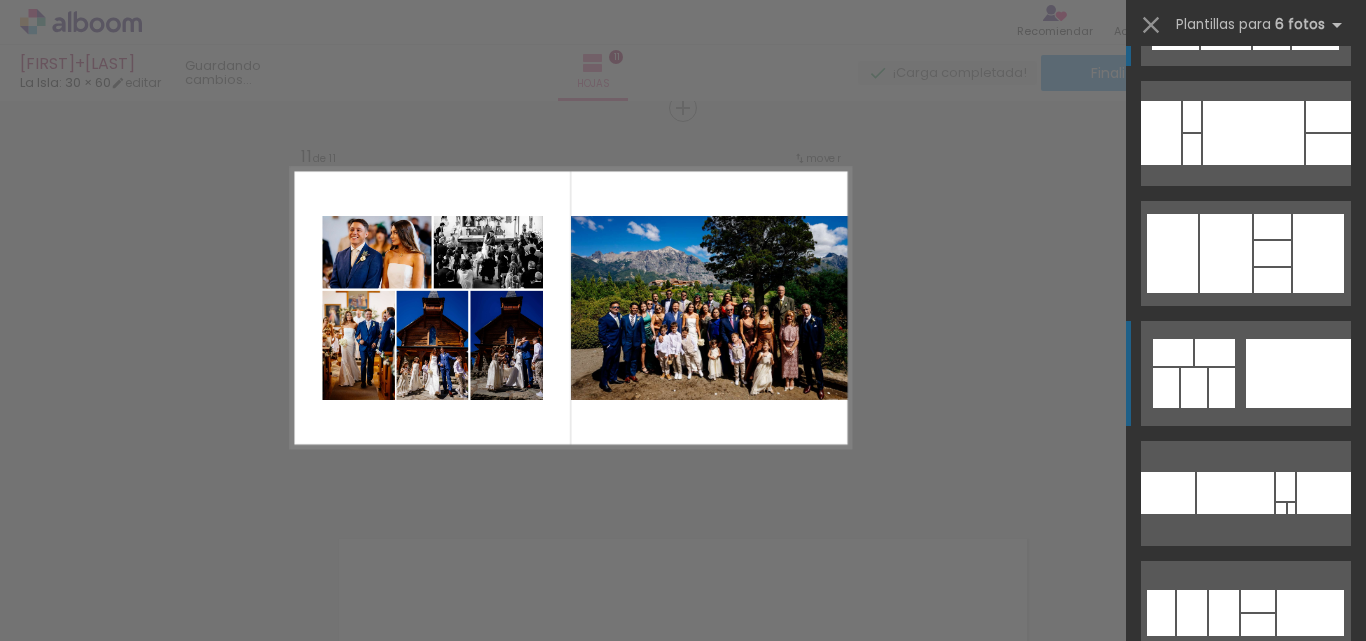 click at bounding box center (1328, 149) 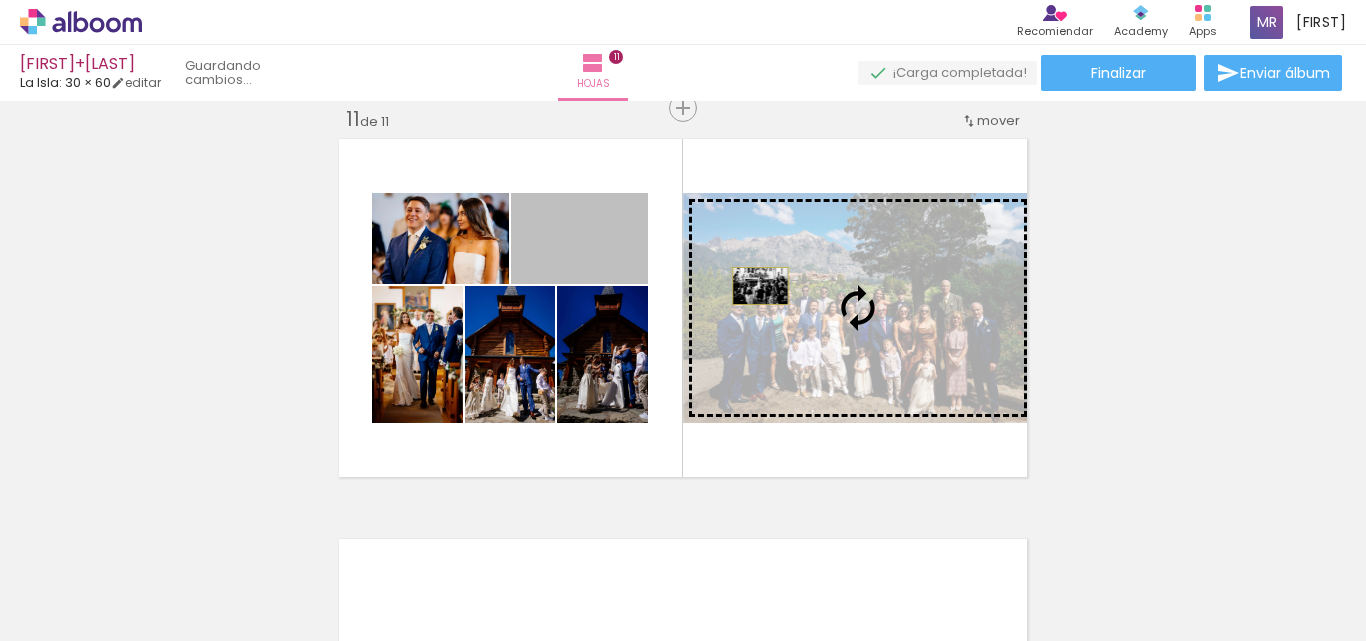 drag, startPoint x: 622, startPoint y: 249, endPoint x: 753, endPoint y: 286, distance: 136.12494 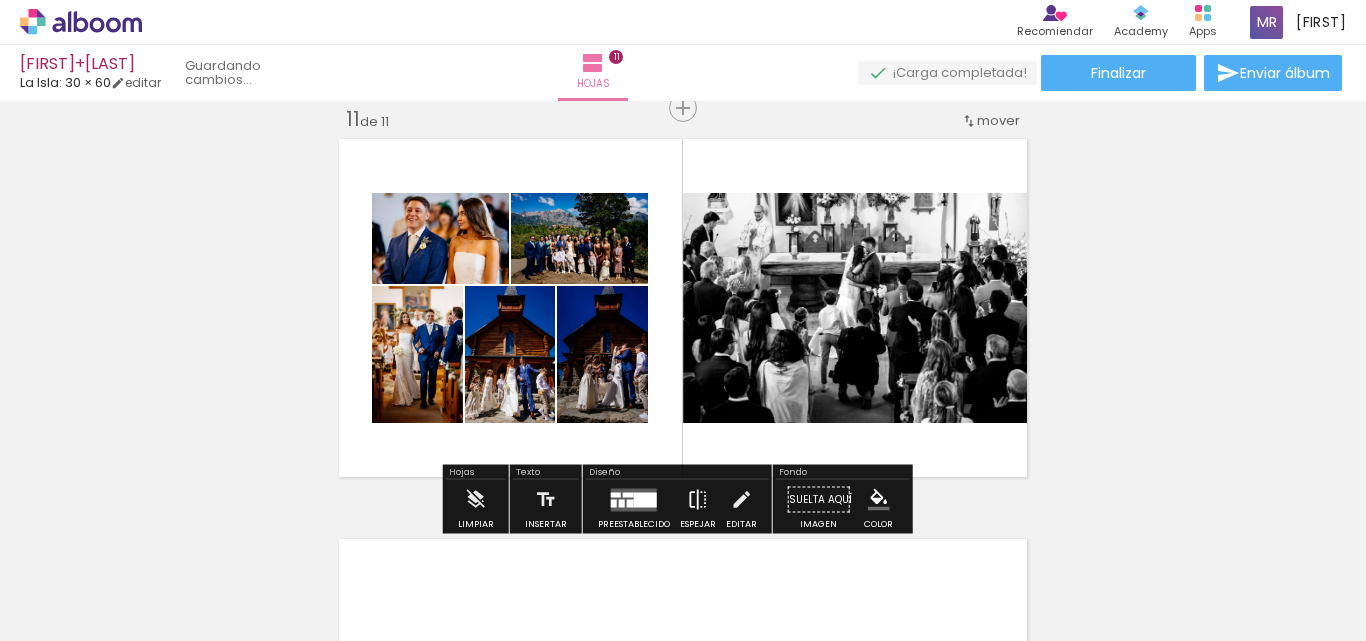 click at bounding box center [698, 500] 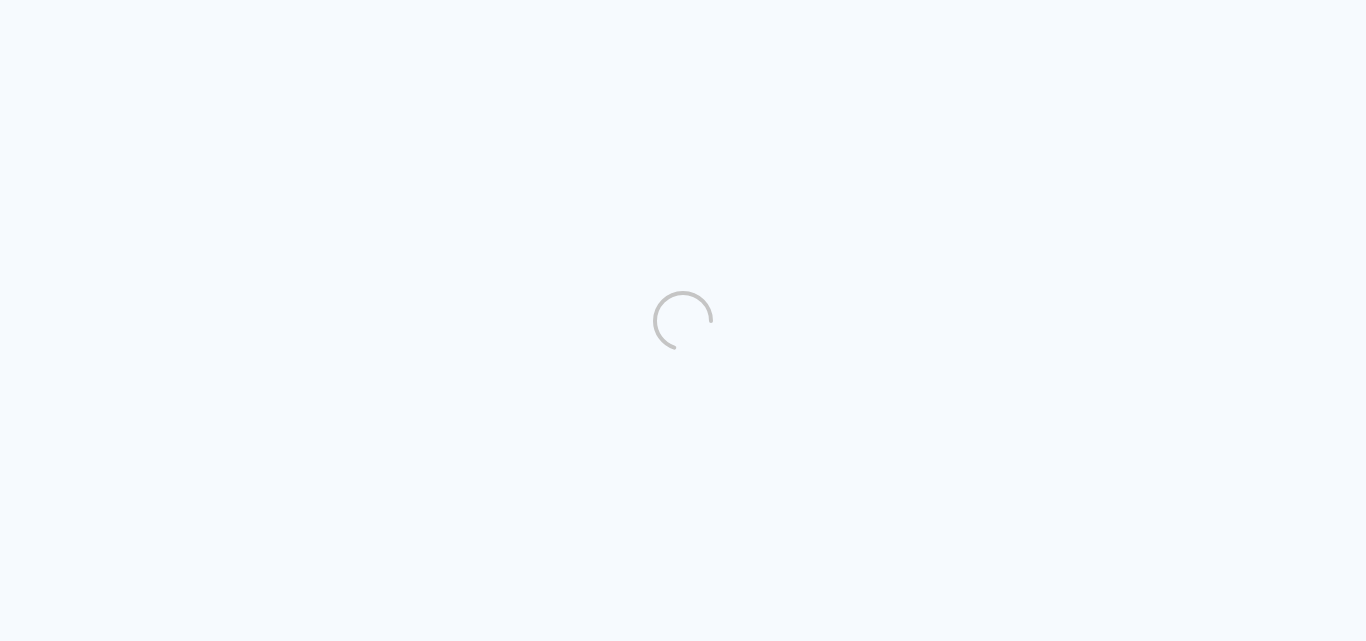 scroll, scrollTop: 0, scrollLeft: 0, axis: both 